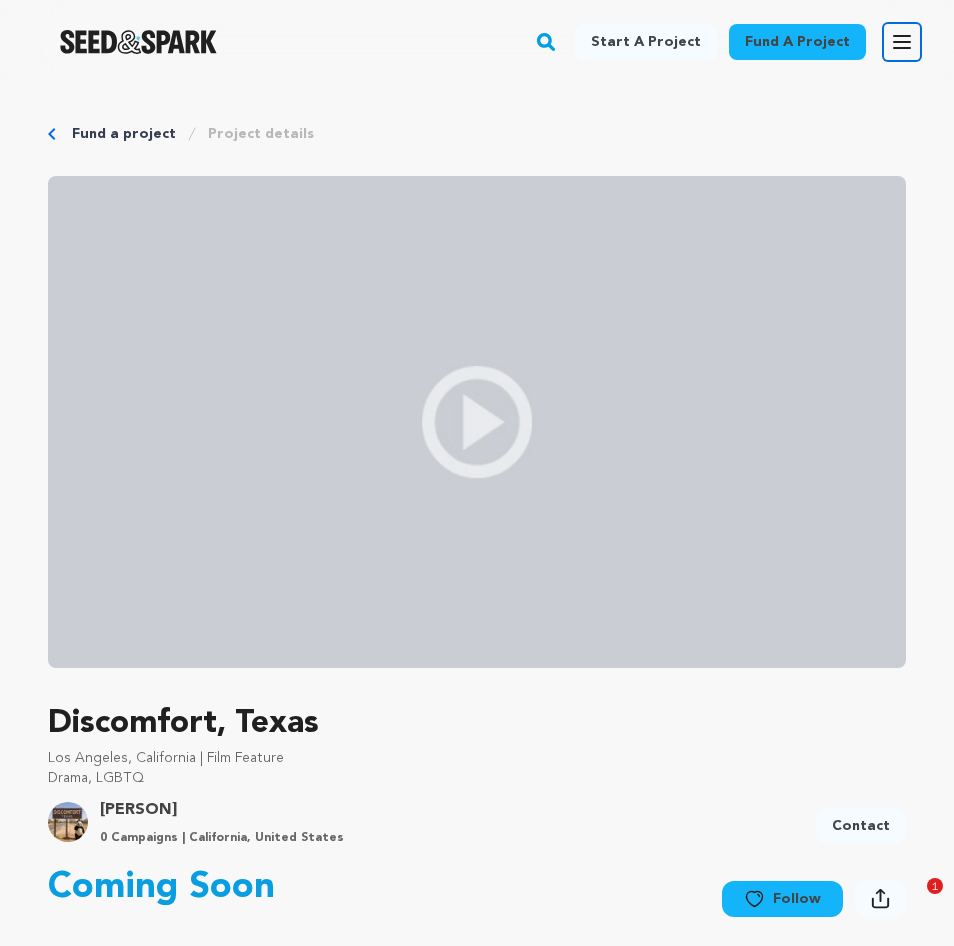 scroll, scrollTop: 0, scrollLeft: 0, axis: both 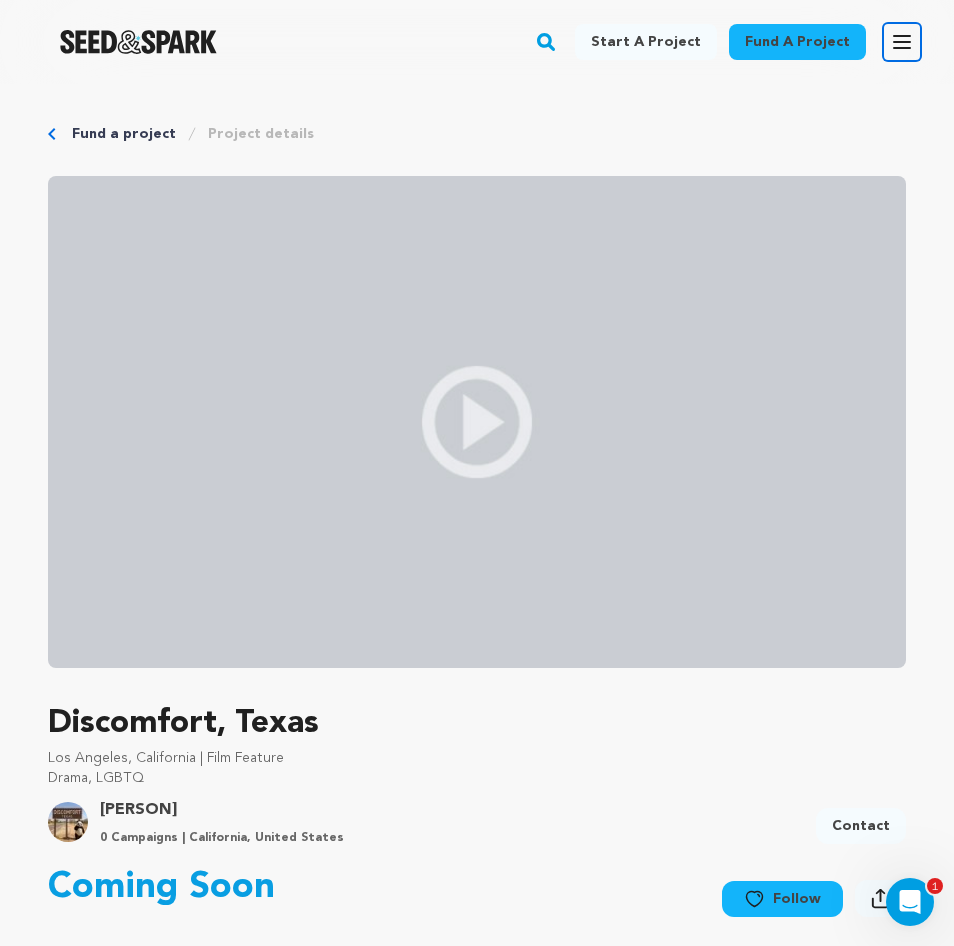 click 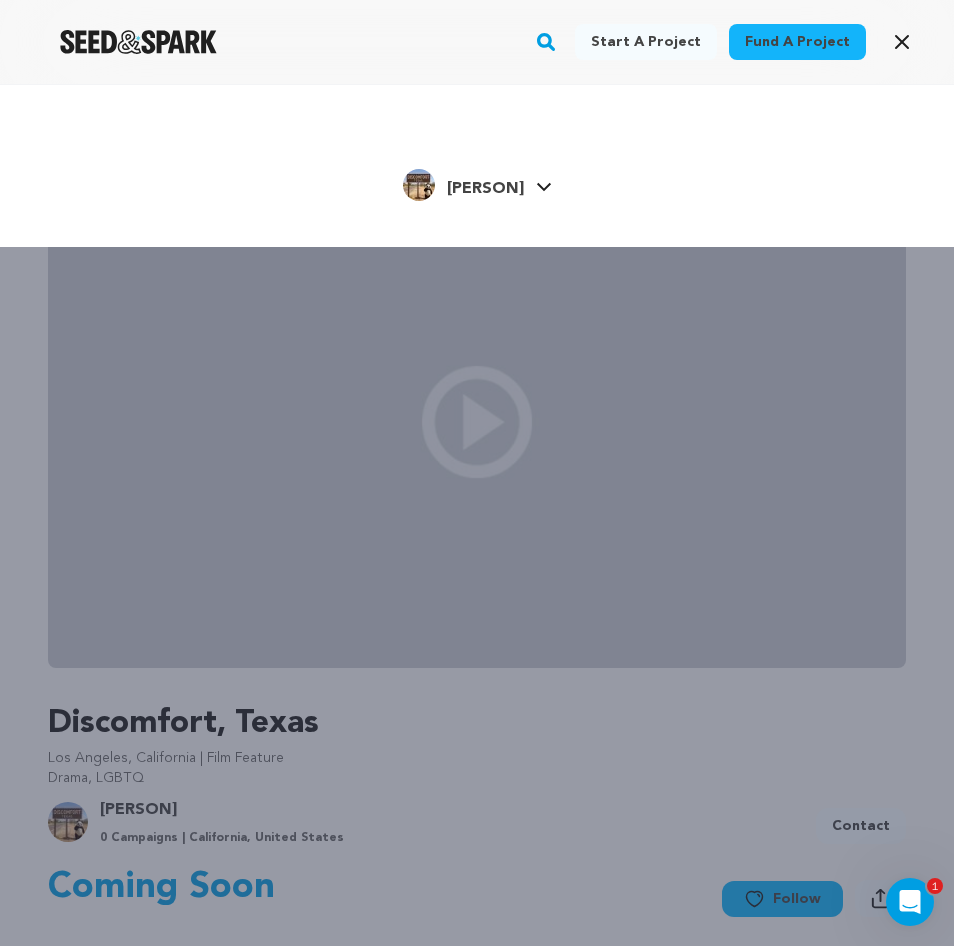 click on "Mellon W.
Mellon W." at bounding box center [477, 183] 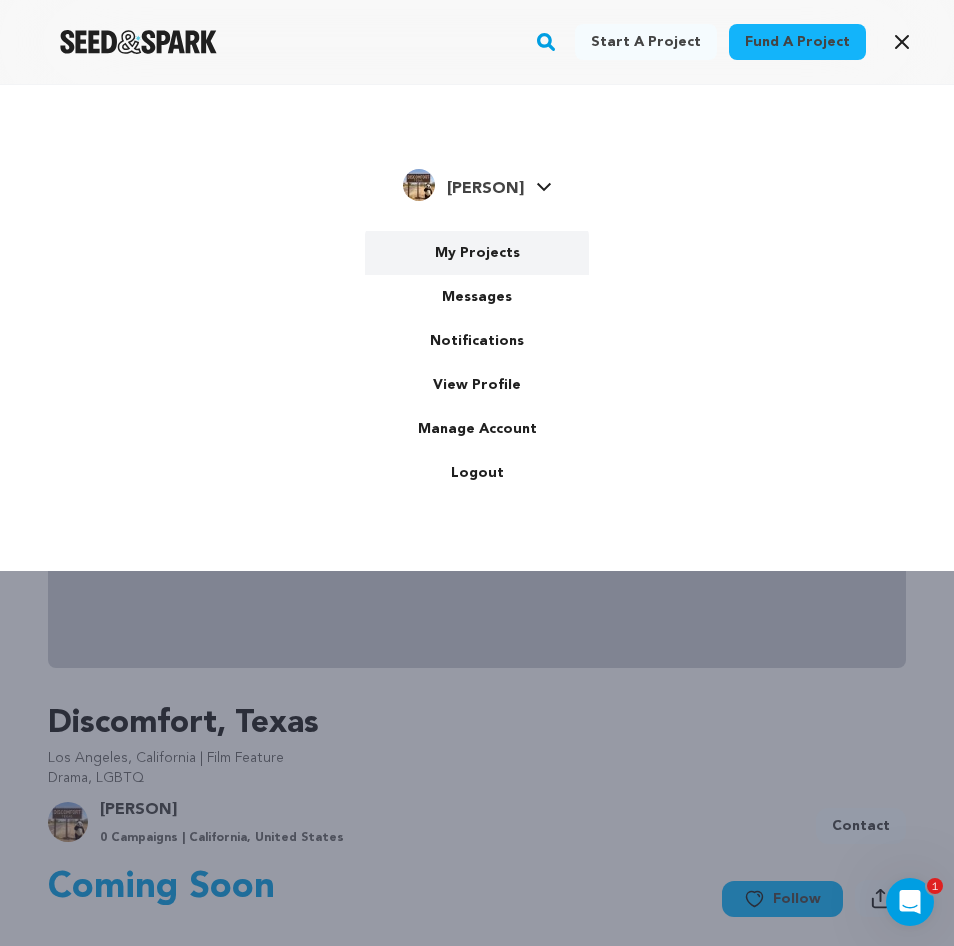 click on "My Projects" at bounding box center [477, 253] 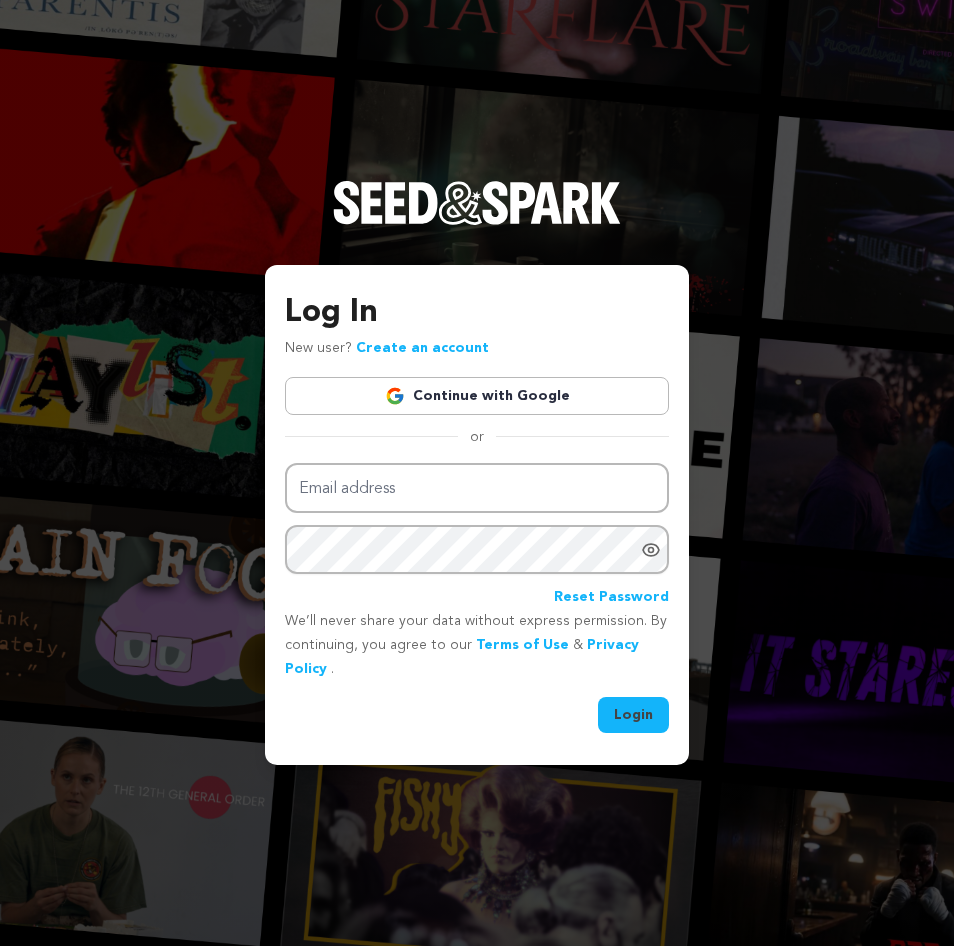 scroll, scrollTop: 0, scrollLeft: 0, axis: both 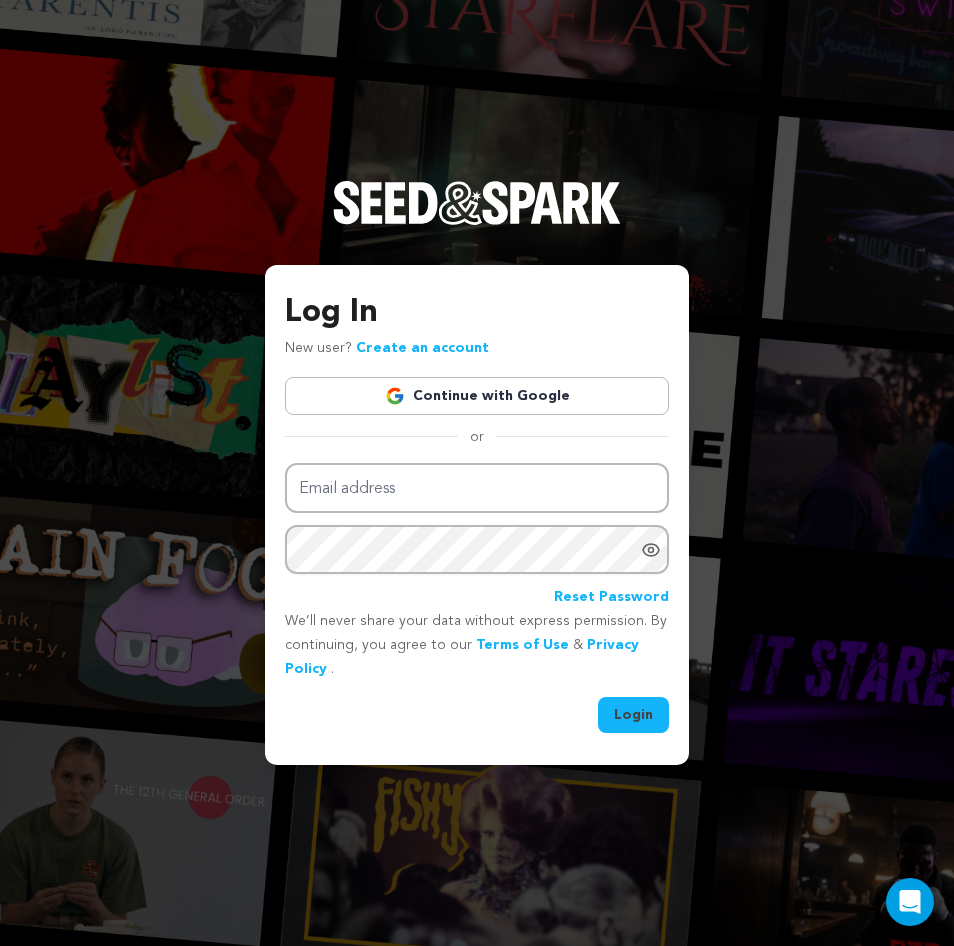 click on "Continue with Google" at bounding box center [477, 396] 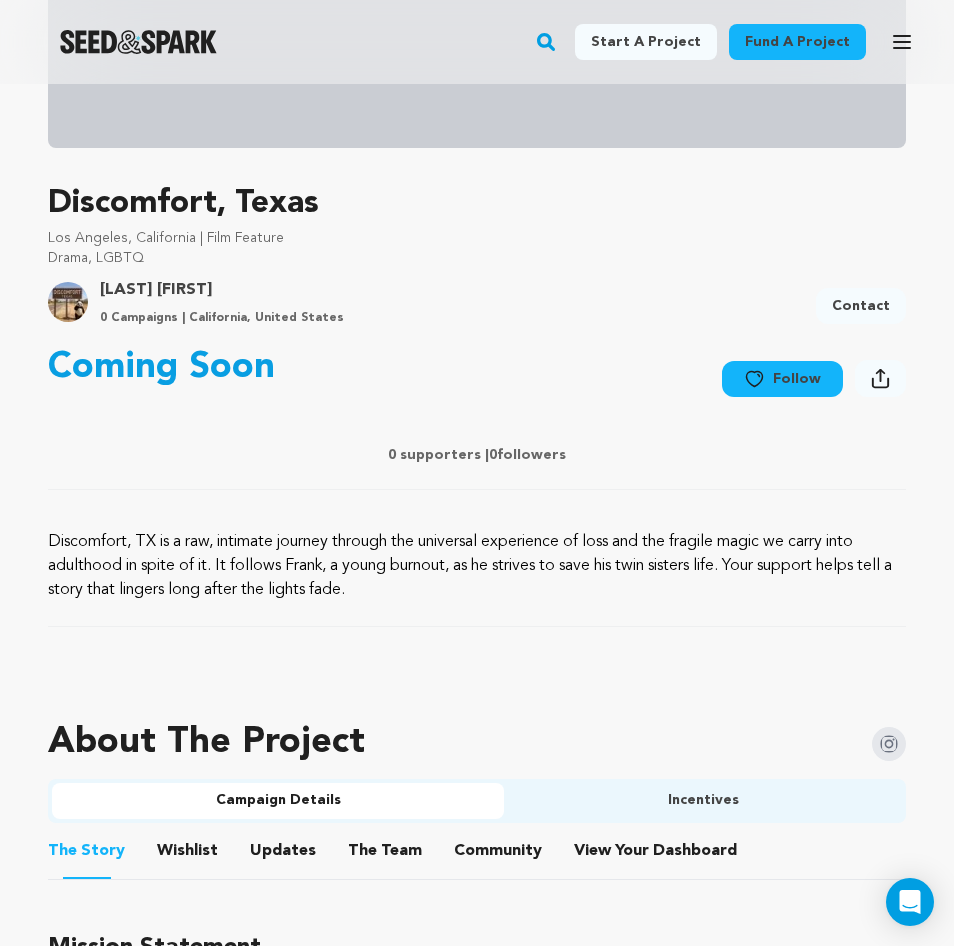 scroll, scrollTop: 521, scrollLeft: 0, axis: vertical 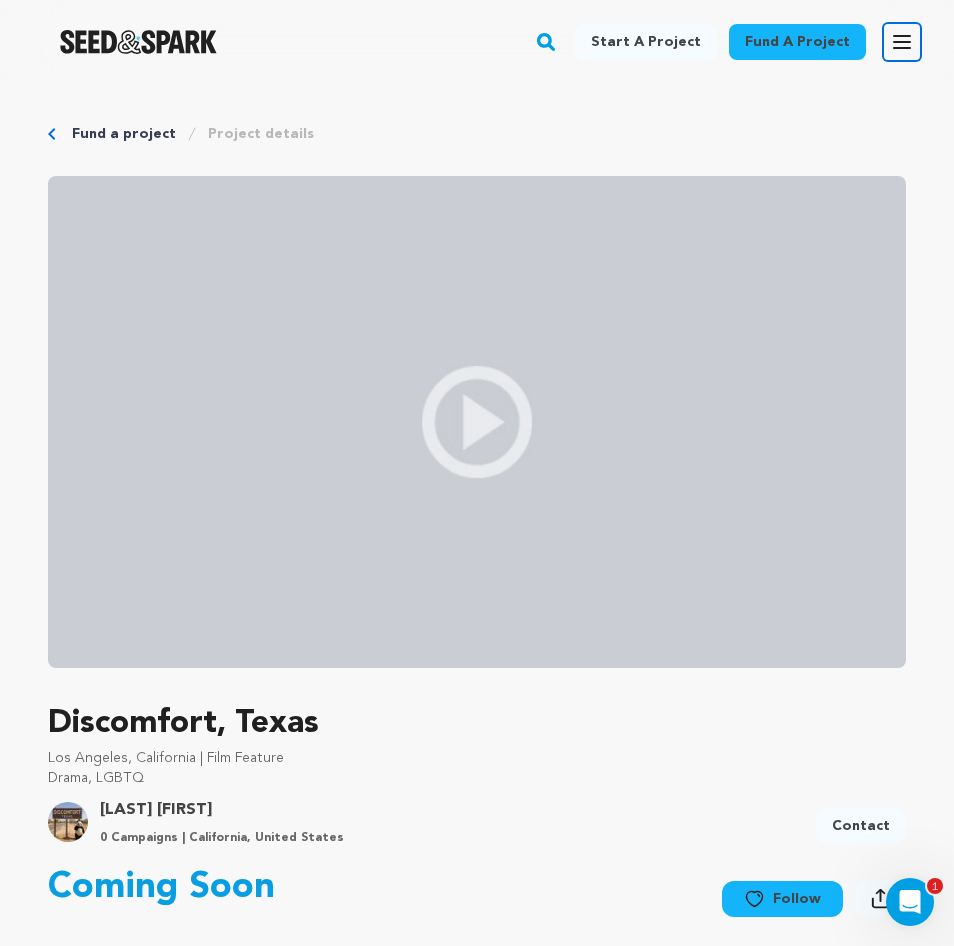 click 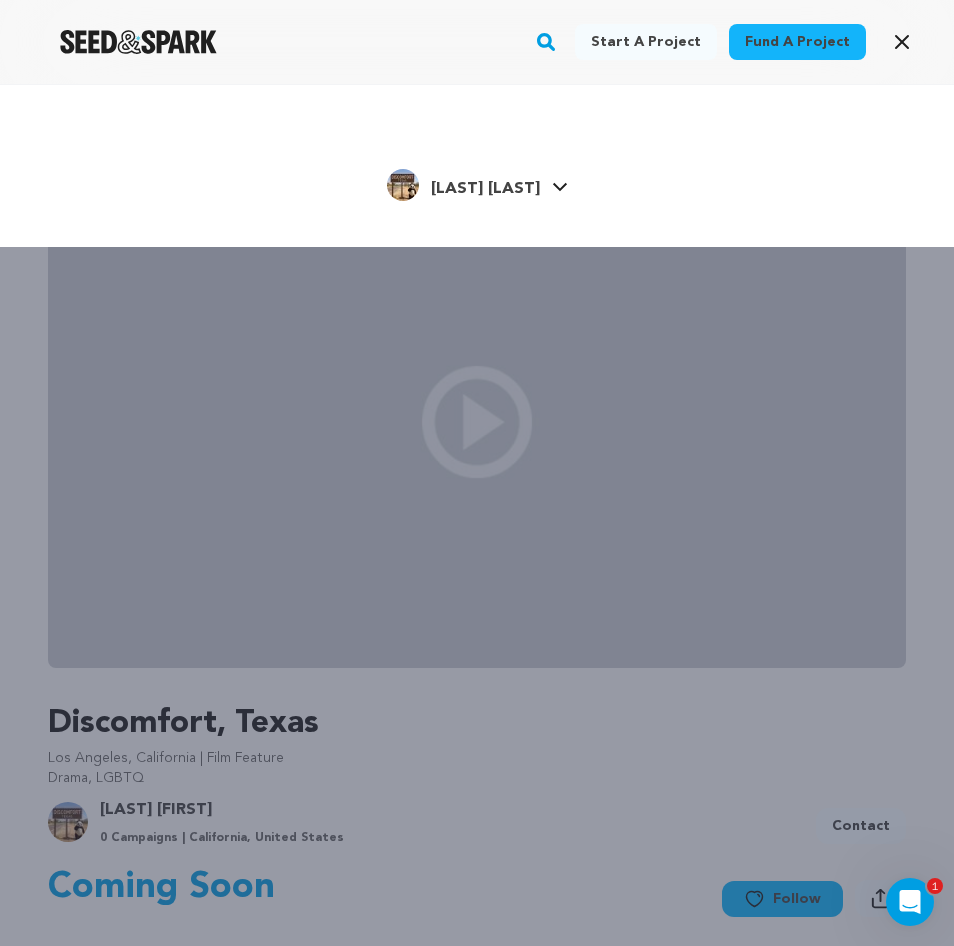 click on "Mellon W.
Mellon W." at bounding box center [477, 183] 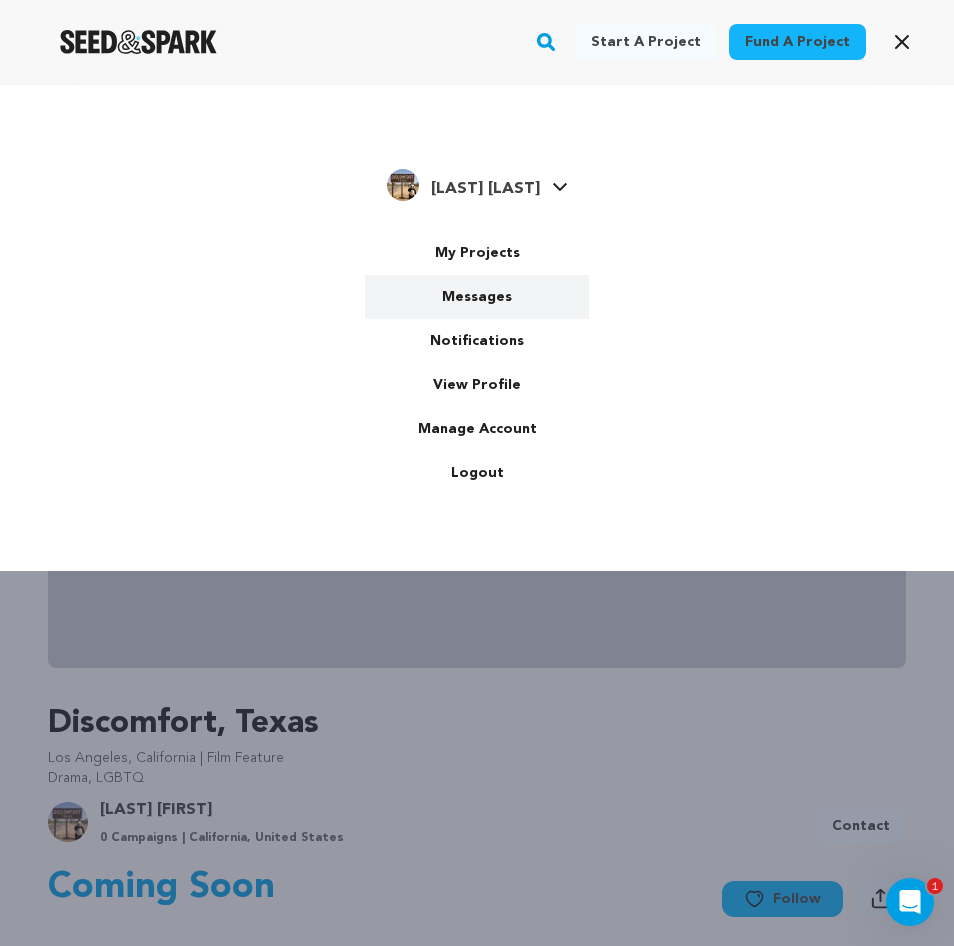 click on "Messages" at bounding box center [477, 297] 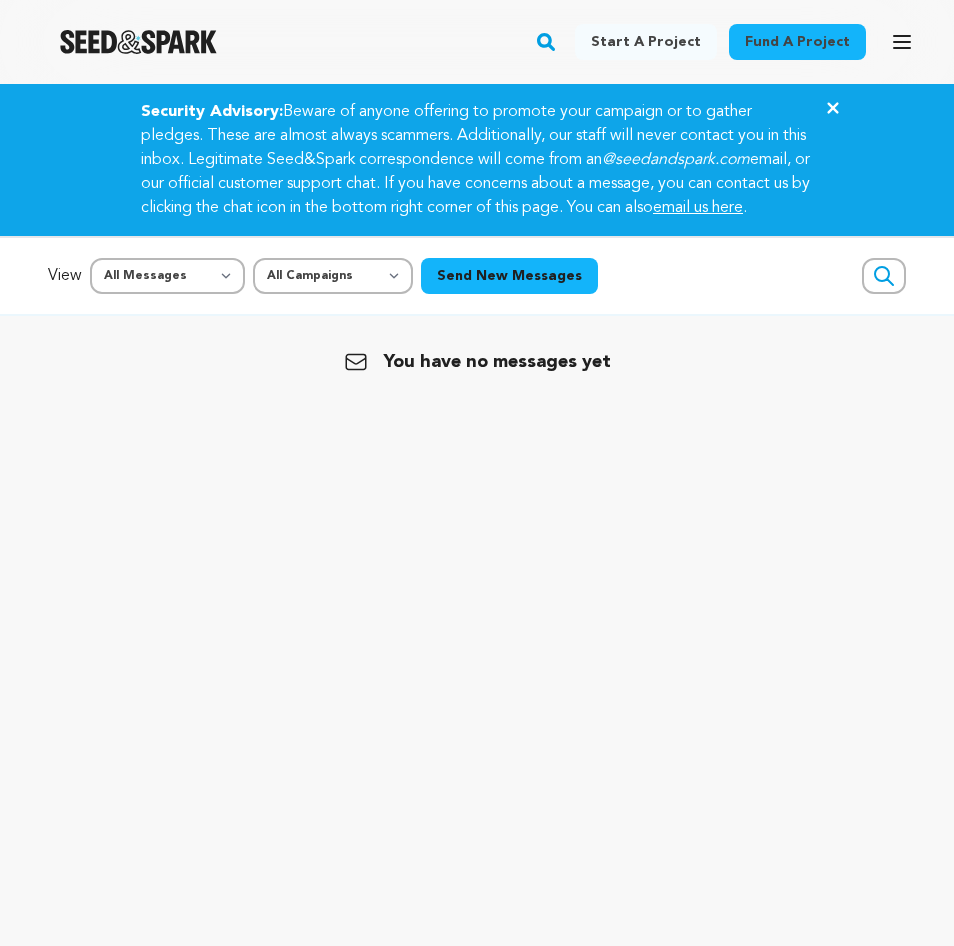 scroll, scrollTop: 0, scrollLeft: 0, axis: both 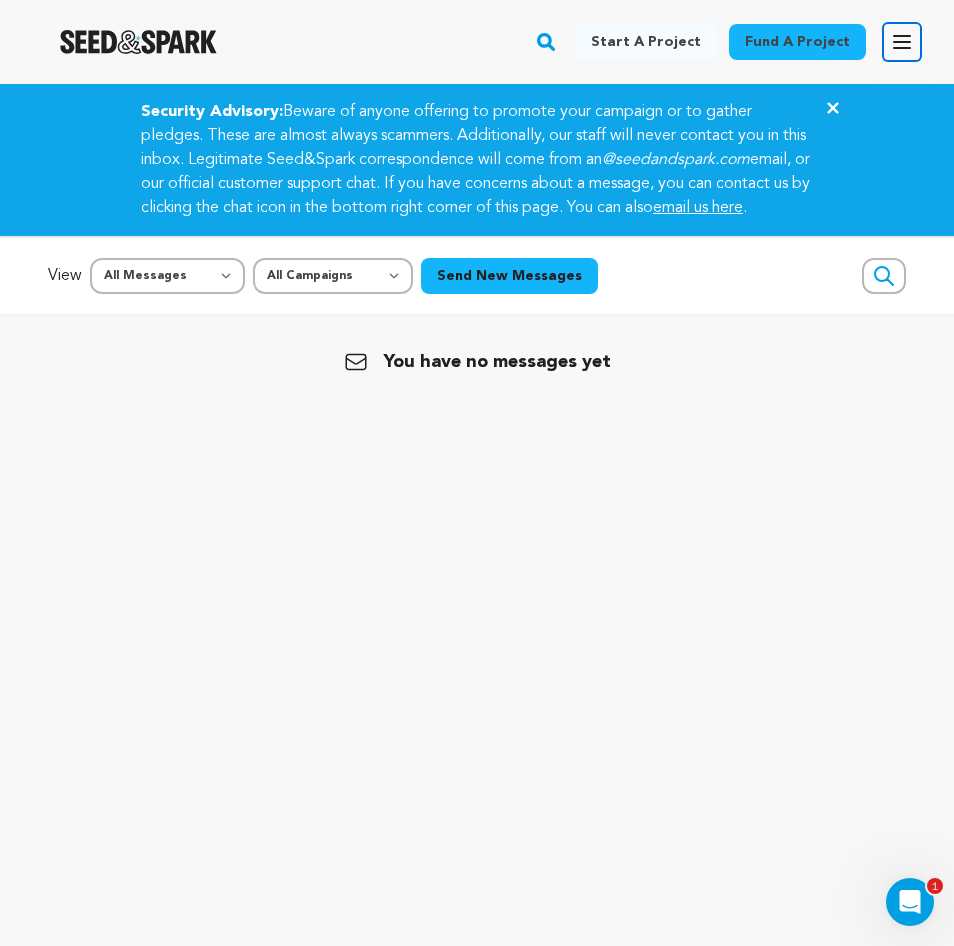 click 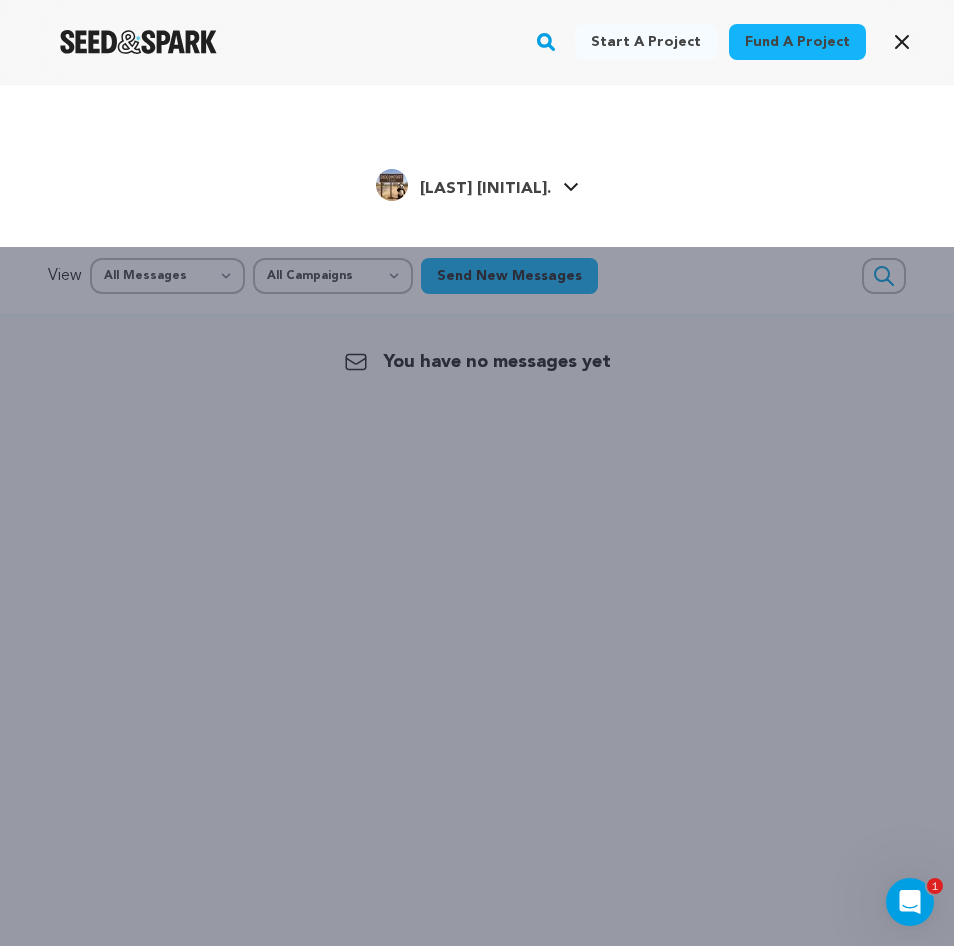 click on "[LAST] [INITIAL].
[LAST] [INITIAL]." at bounding box center (477, 183) 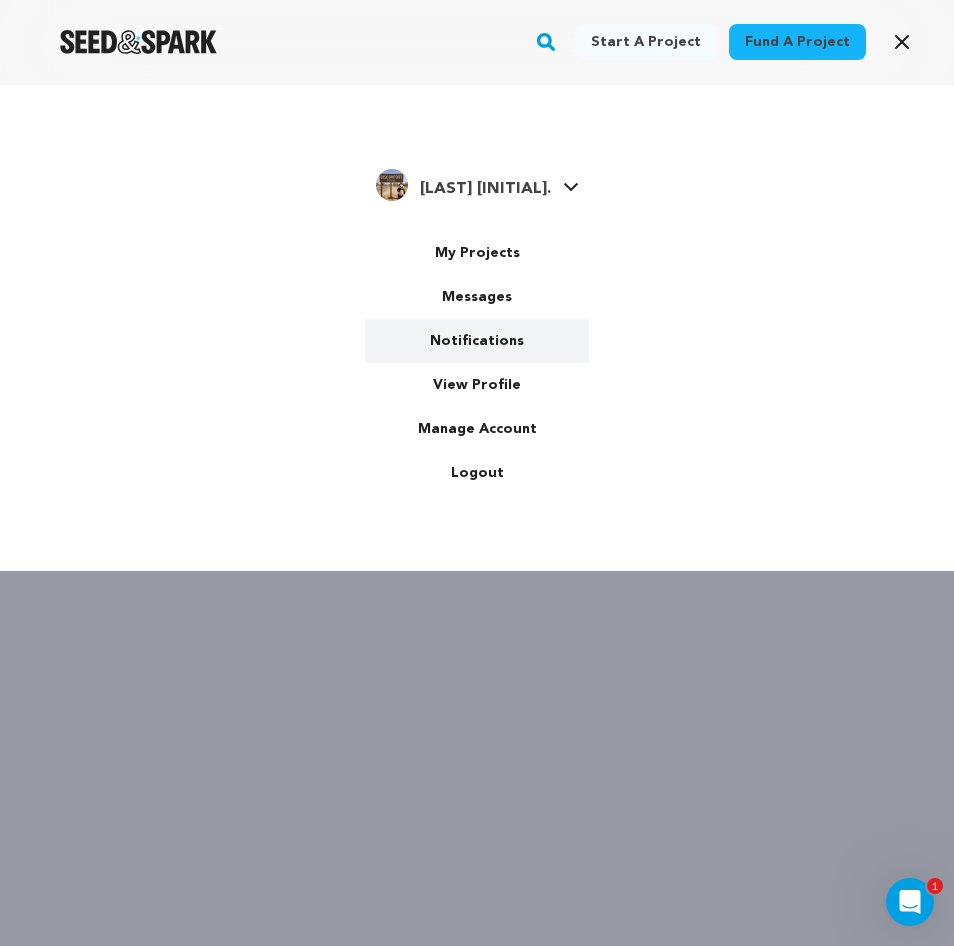 click on "Notifications" at bounding box center [477, 341] 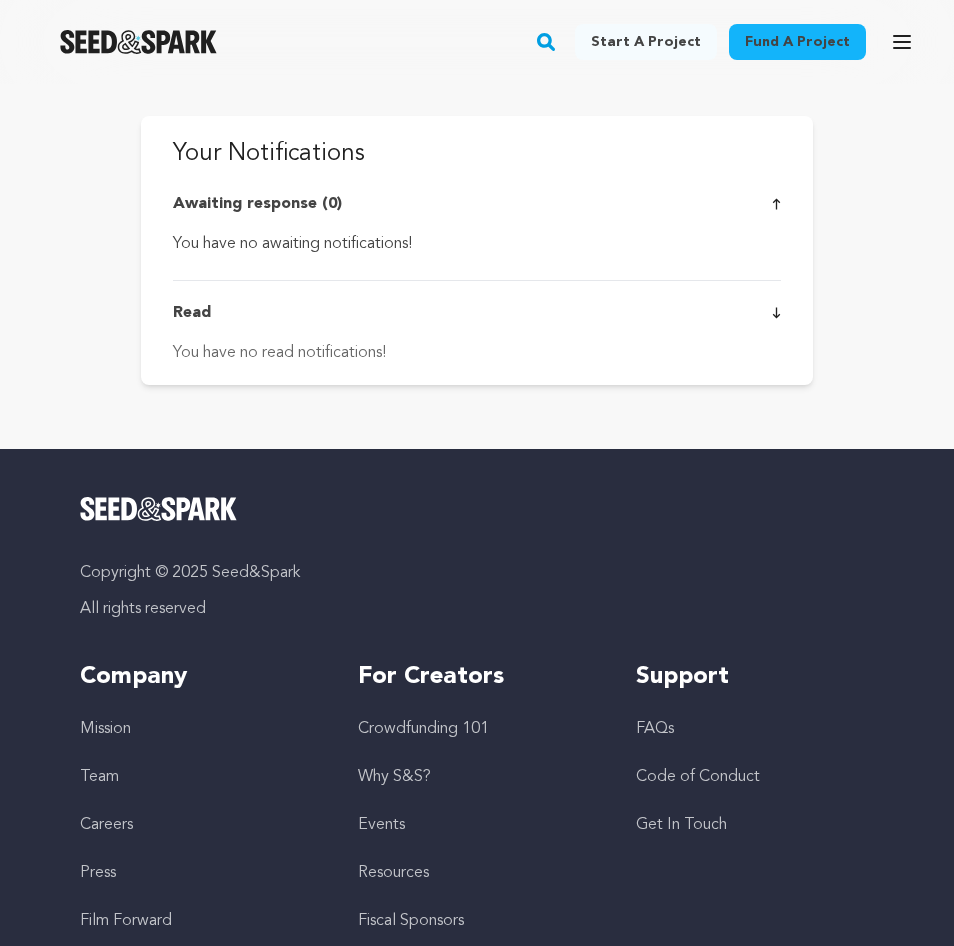 scroll, scrollTop: 0, scrollLeft: 0, axis: both 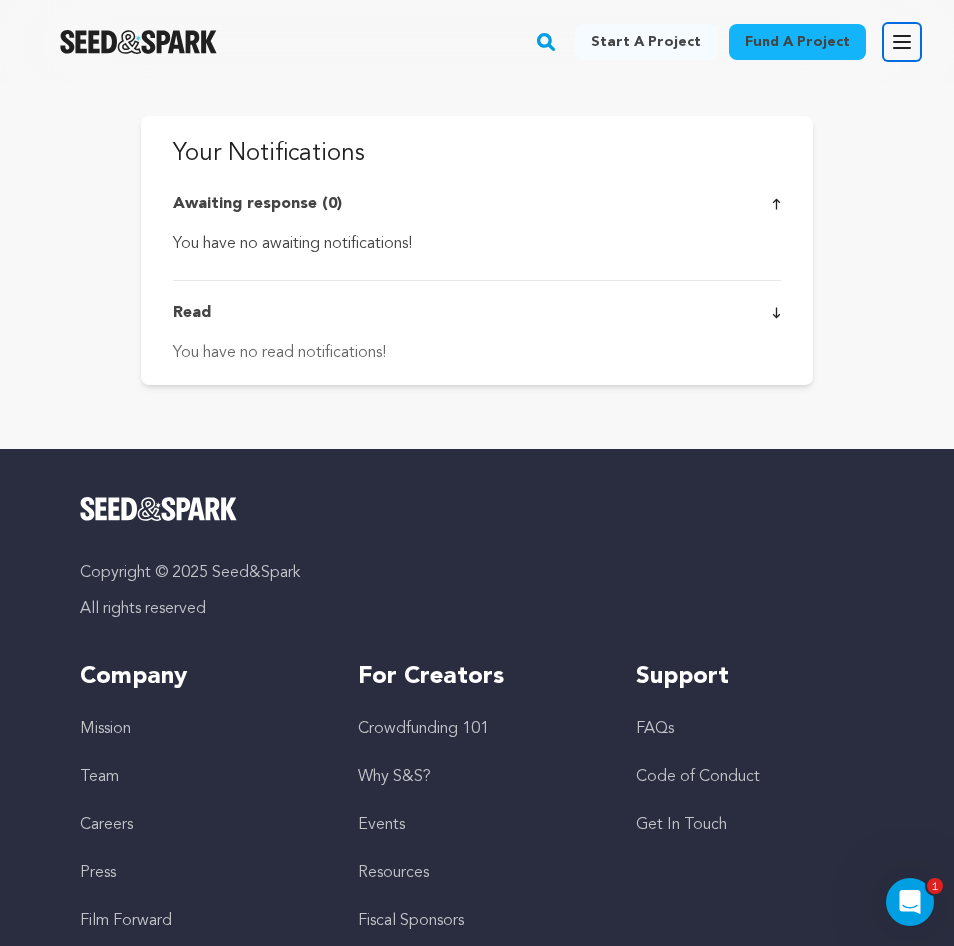 click 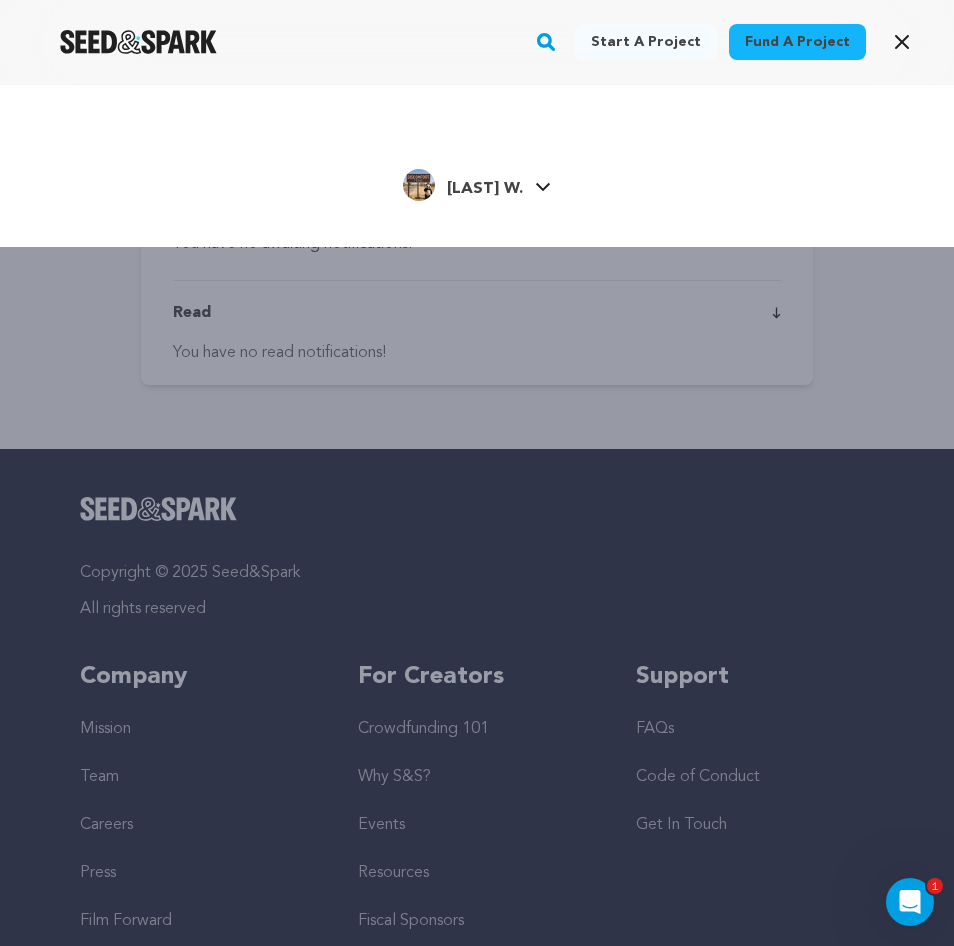 click on "Mellon W.
Mellon W." at bounding box center [477, 183] 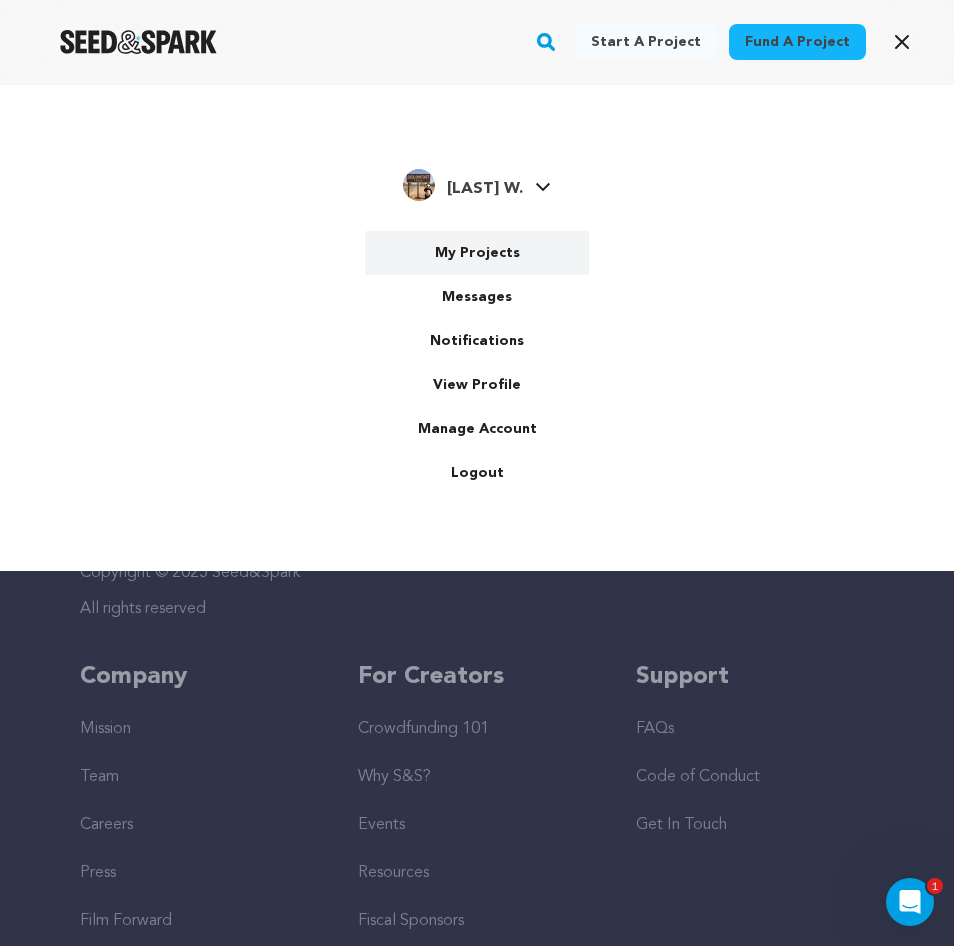click on "My Projects" at bounding box center (477, 253) 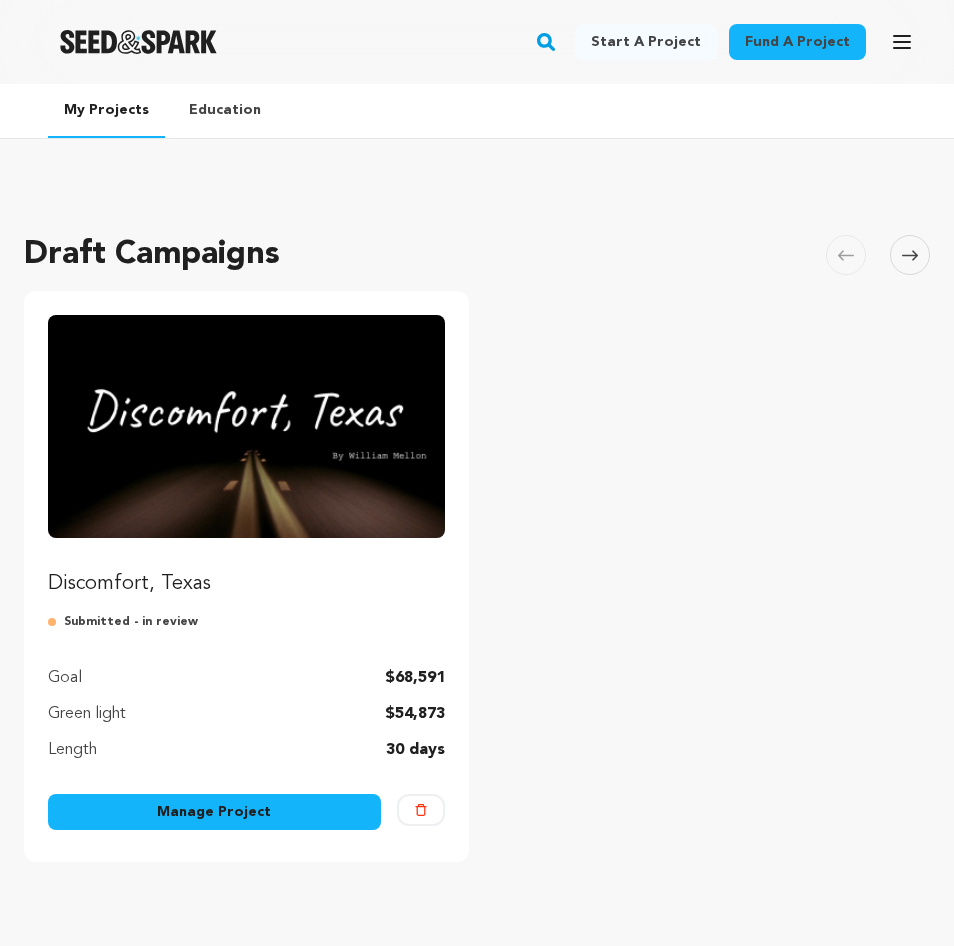 scroll, scrollTop: 0, scrollLeft: 0, axis: both 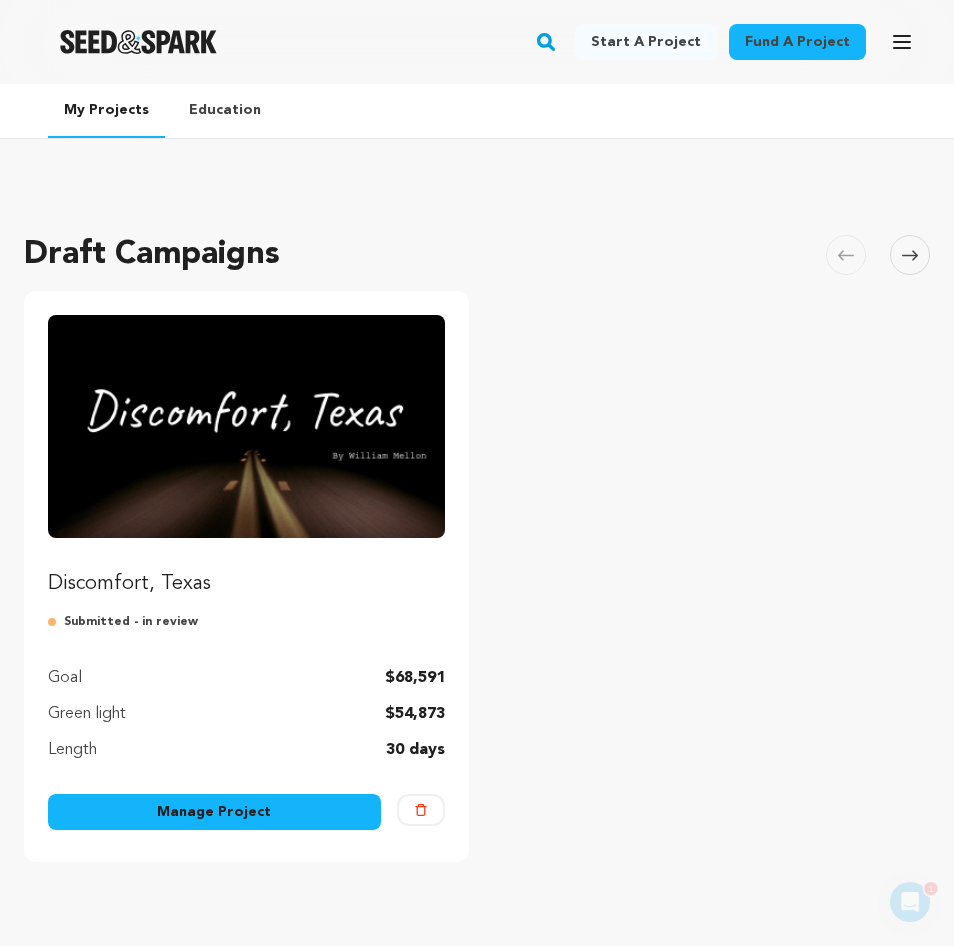 click on "Discomfort, Texas" at bounding box center [246, 584] 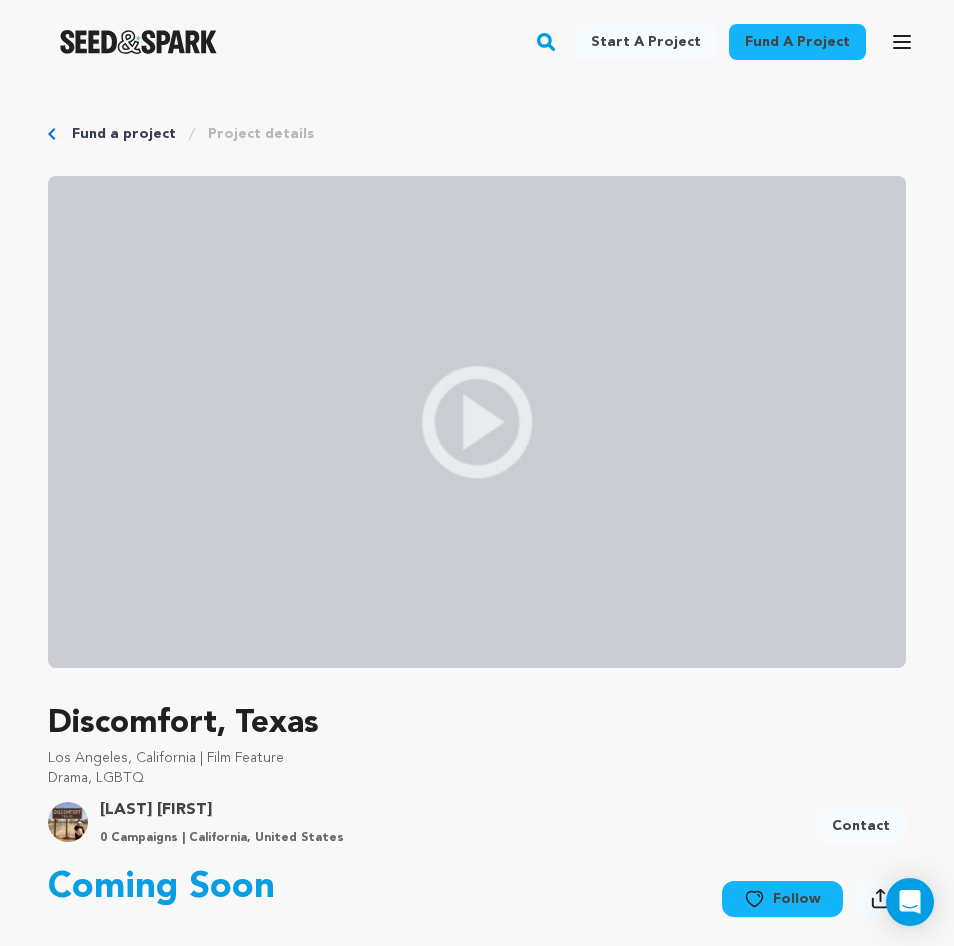 scroll, scrollTop: 0, scrollLeft: 0, axis: both 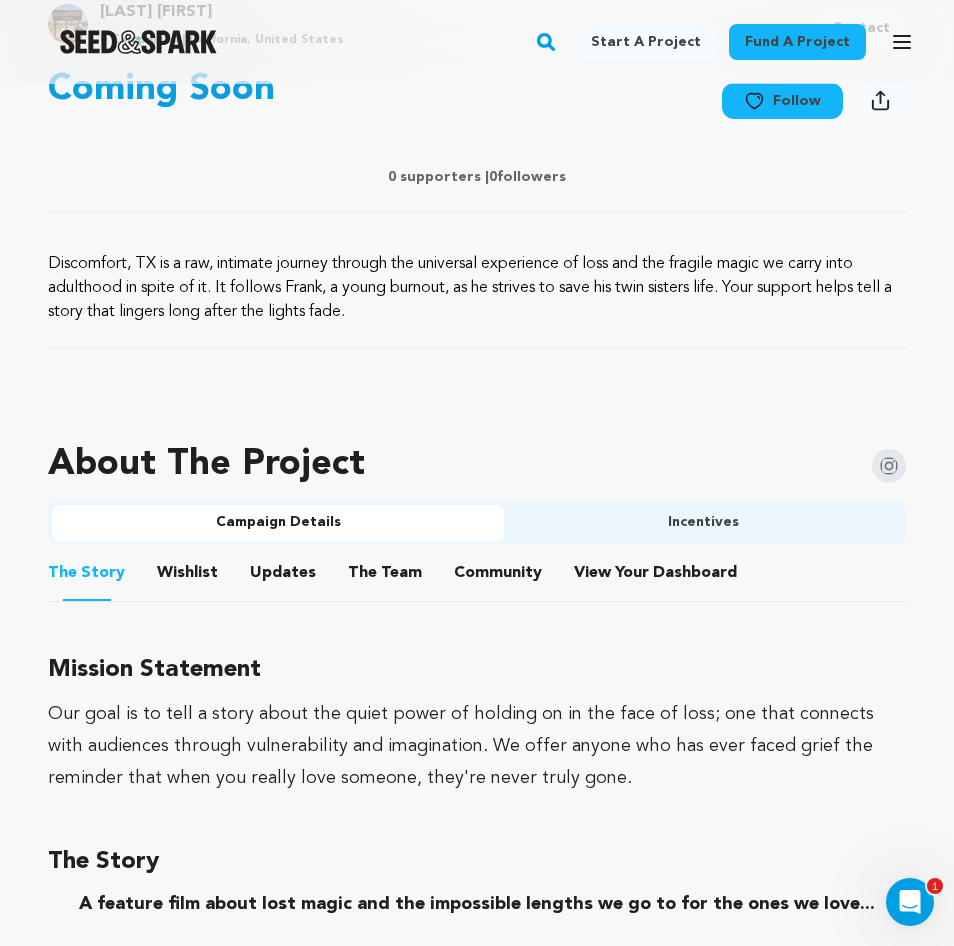 drag, startPoint x: 379, startPoint y: 316, endPoint x: 32, endPoint y: 272, distance: 349.7785 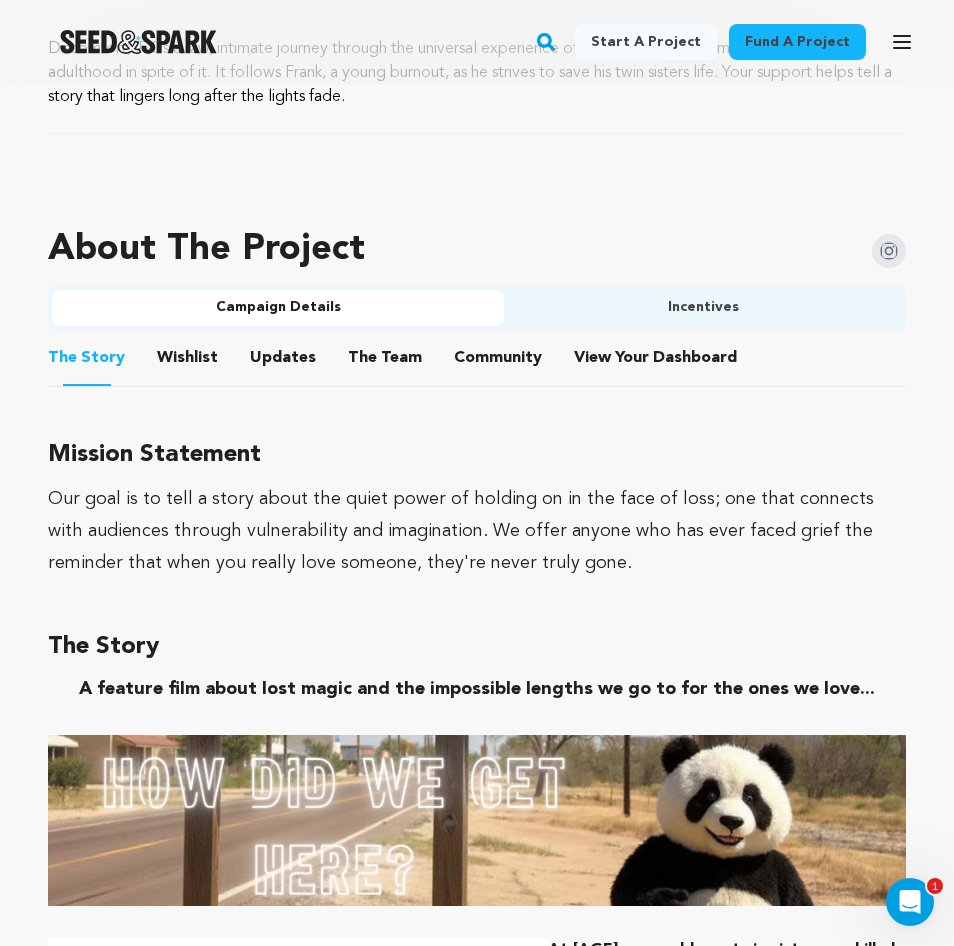 scroll, scrollTop: 1016, scrollLeft: 0, axis: vertical 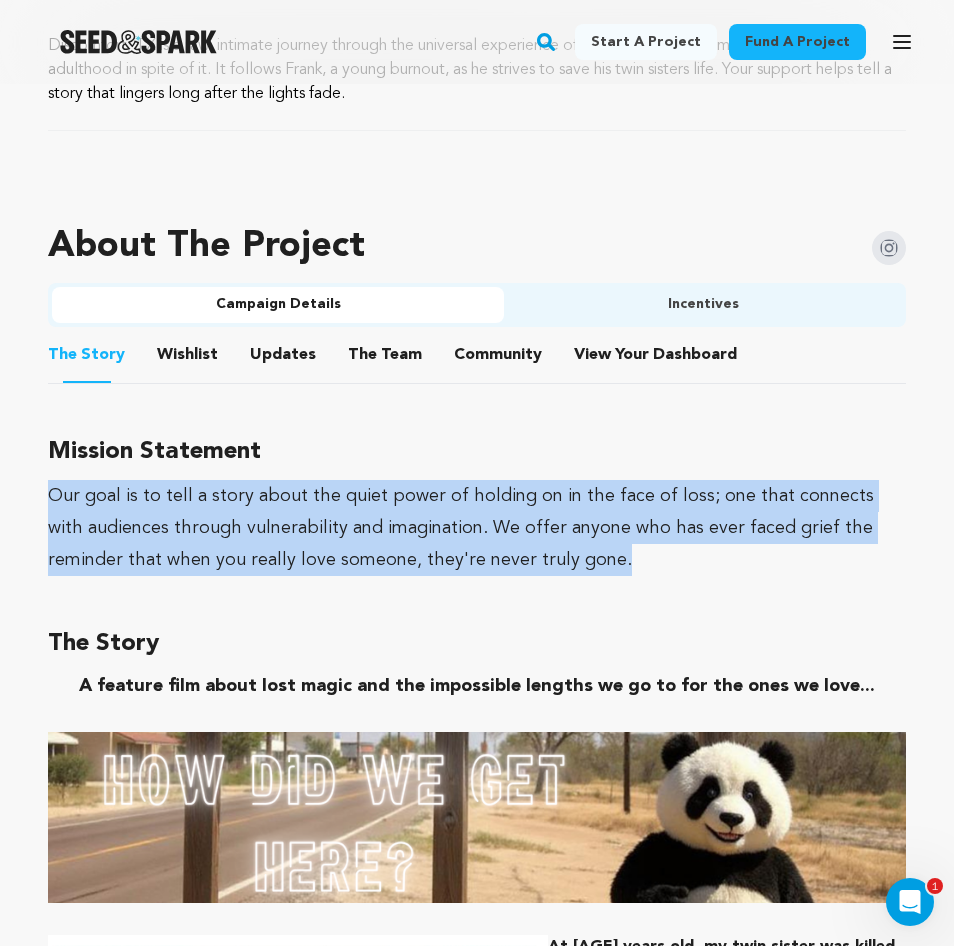 drag, startPoint x: 538, startPoint y: 564, endPoint x: 32, endPoint y: 495, distance: 510.68286 